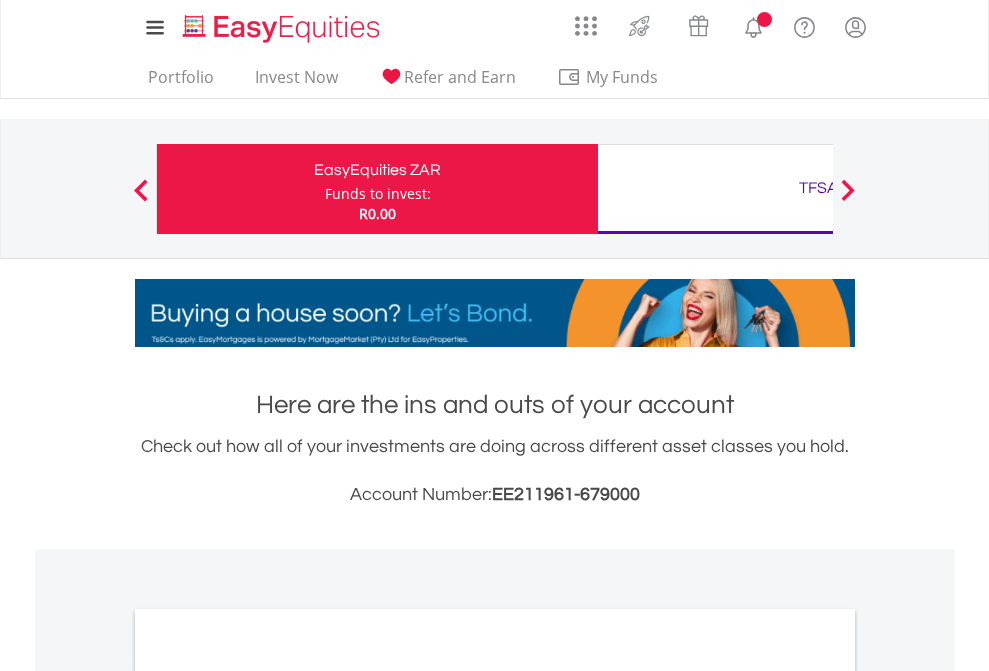 scroll, scrollTop: 0, scrollLeft: 0, axis: both 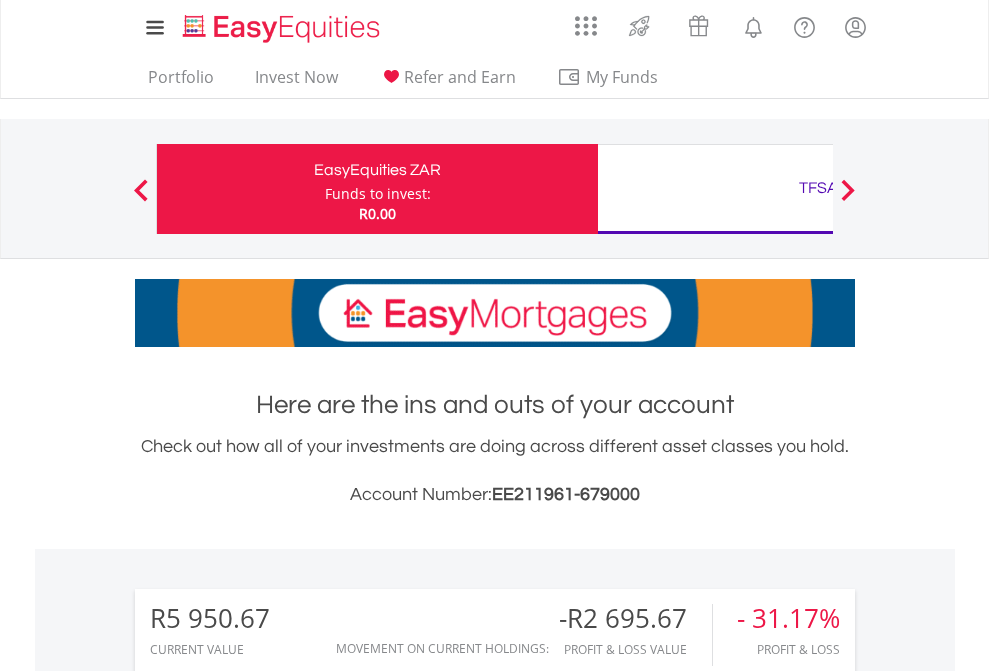 click on "Funds to invest:" at bounding box center [378, 194] 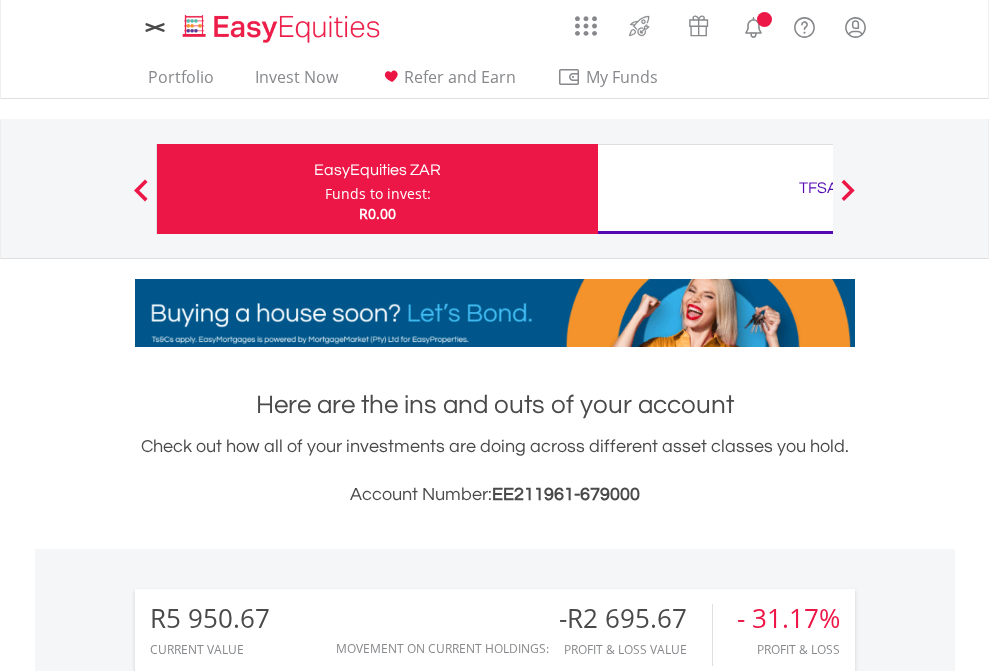 scroll, scrollTop: 0, scrollLeft: 0, axis: both 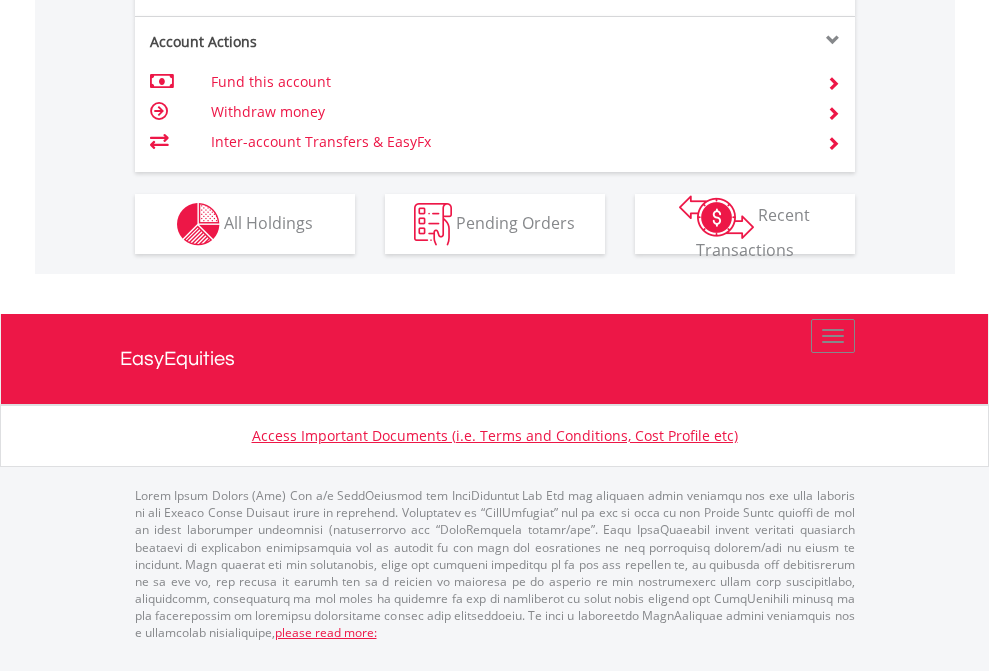 click on "Investment types" at bounding box center (706, -337) 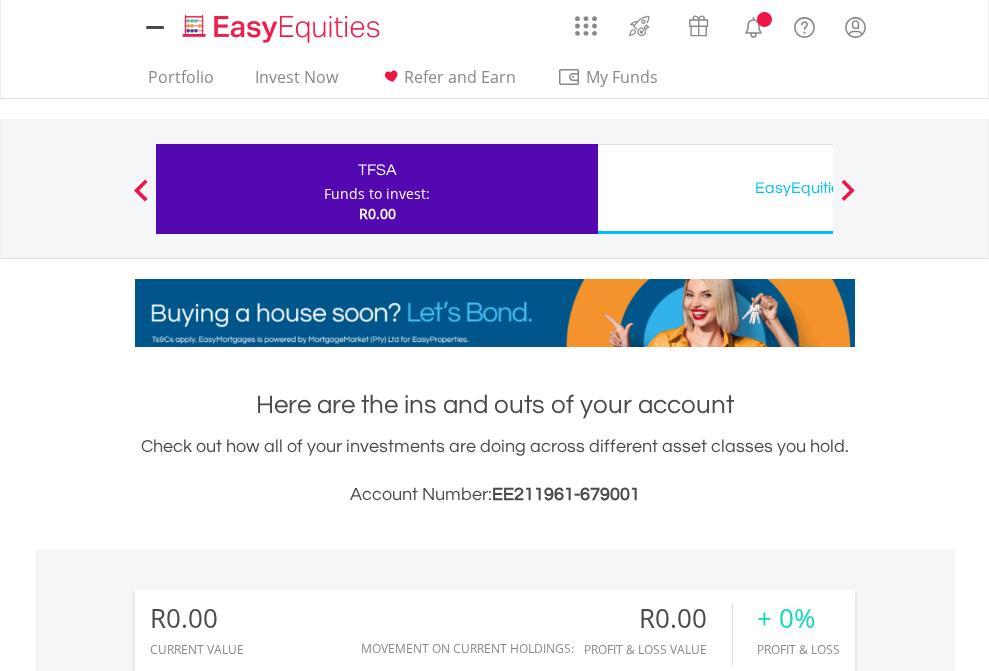 scroll, scrollTop: 0, scrollLeft: 0, axis: both 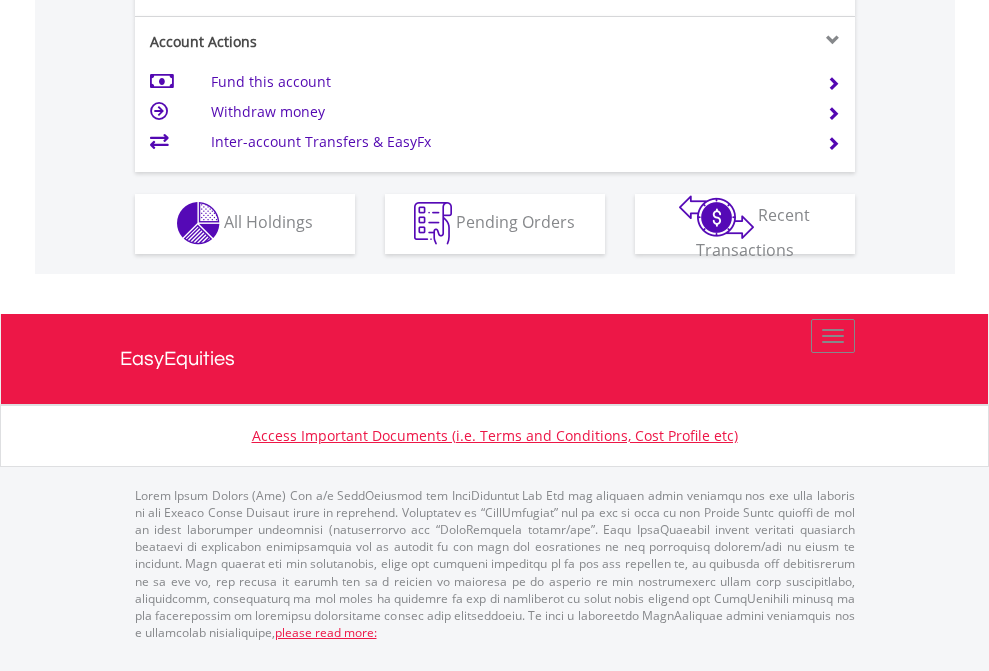 click on "Investment types" at bounding box center [706, -353] 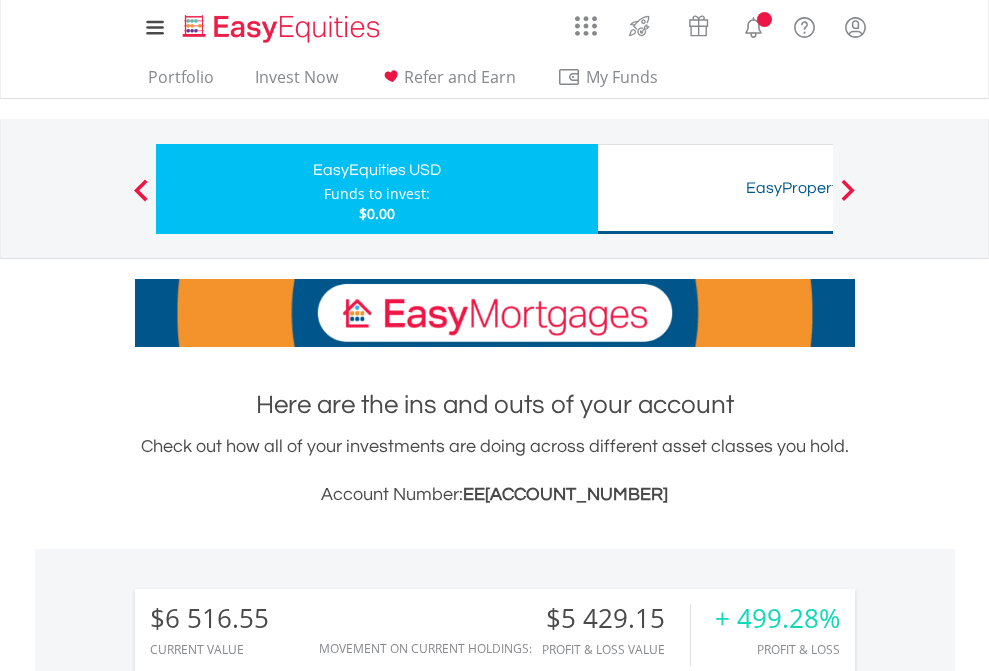scroll, scrollTop: 0, scrollLeft: 0, axis: both 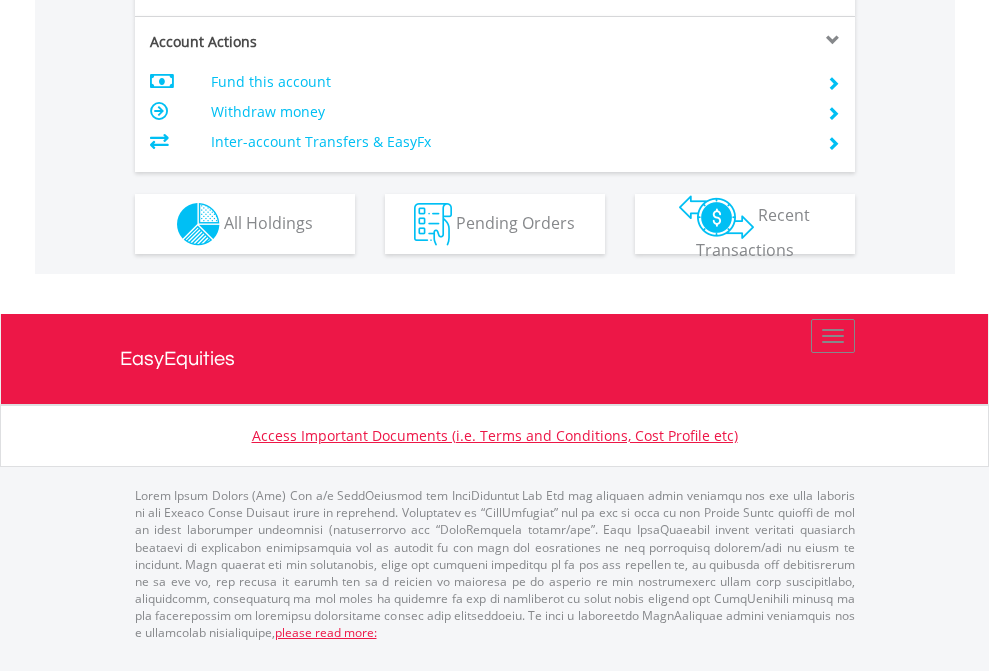 click on "Investment types" at bounding box center [706, -337] 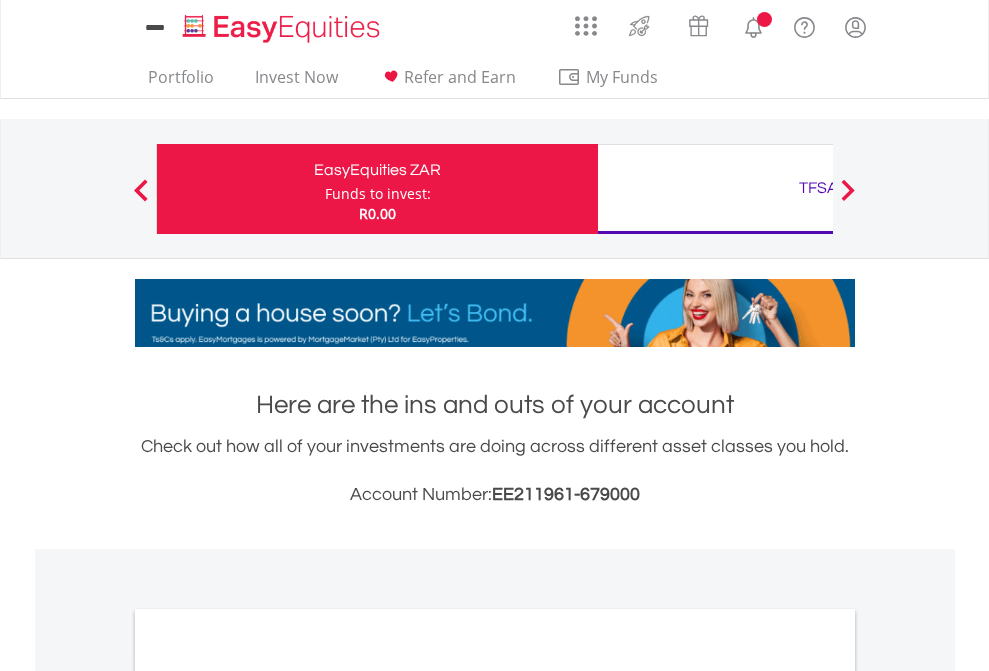 scroll, scrollTop: 0, scrollLeft: 0, axis: both 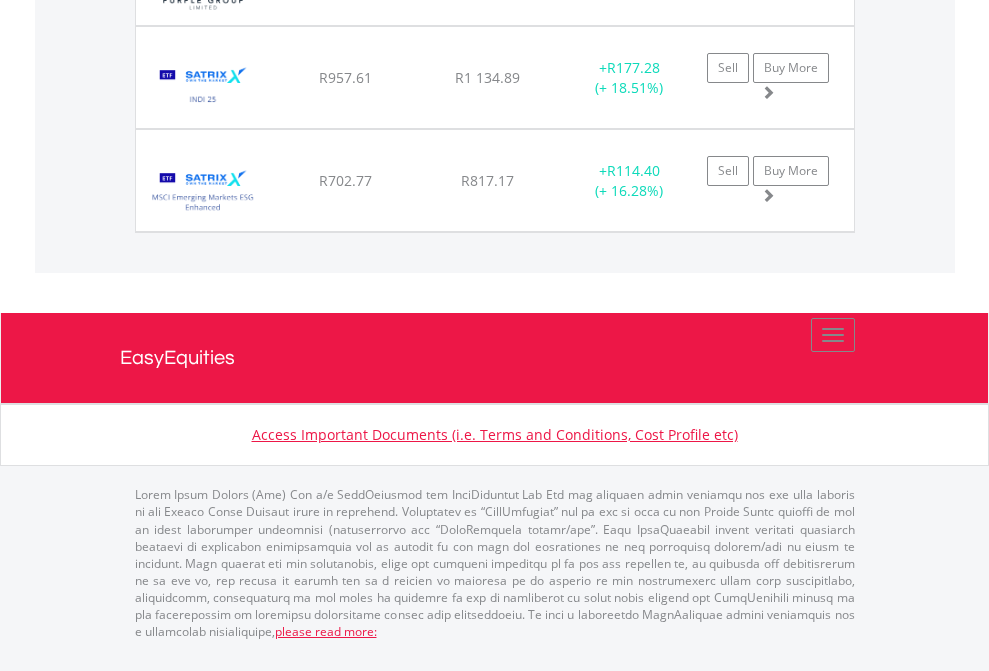 click on "TFSA" at bounding box center [818, -1688] 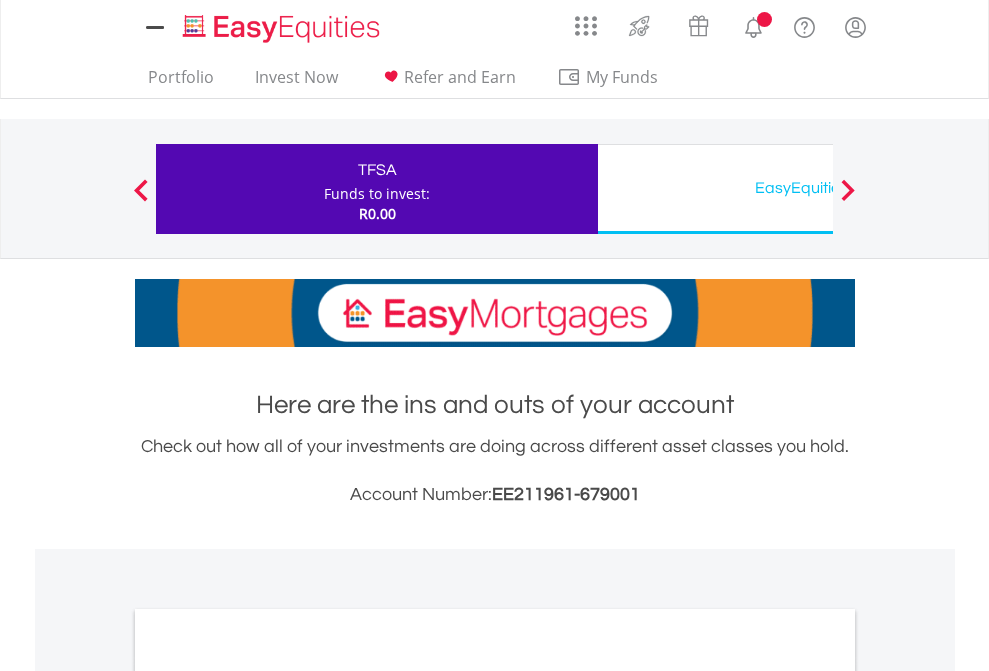 scroll, scrollTop: 1202, scrollLeft: 0, axis: vertical 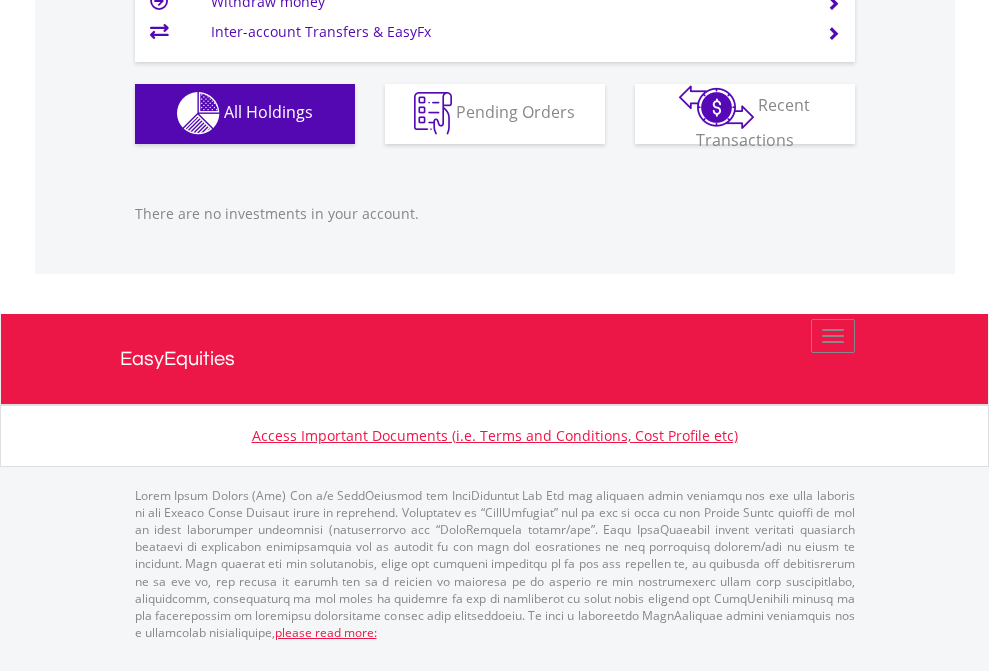 click on "EasyEquities USD" at bounding box center (818, -1142) 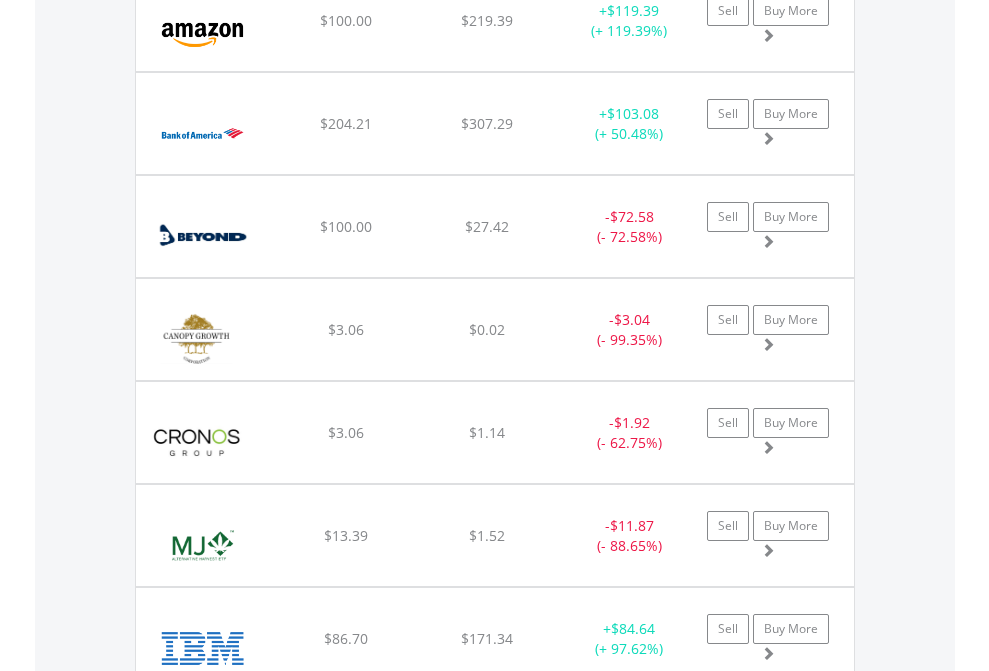 scroll, scrollTop: 2265, scrollLeft: 0, axis: vertical 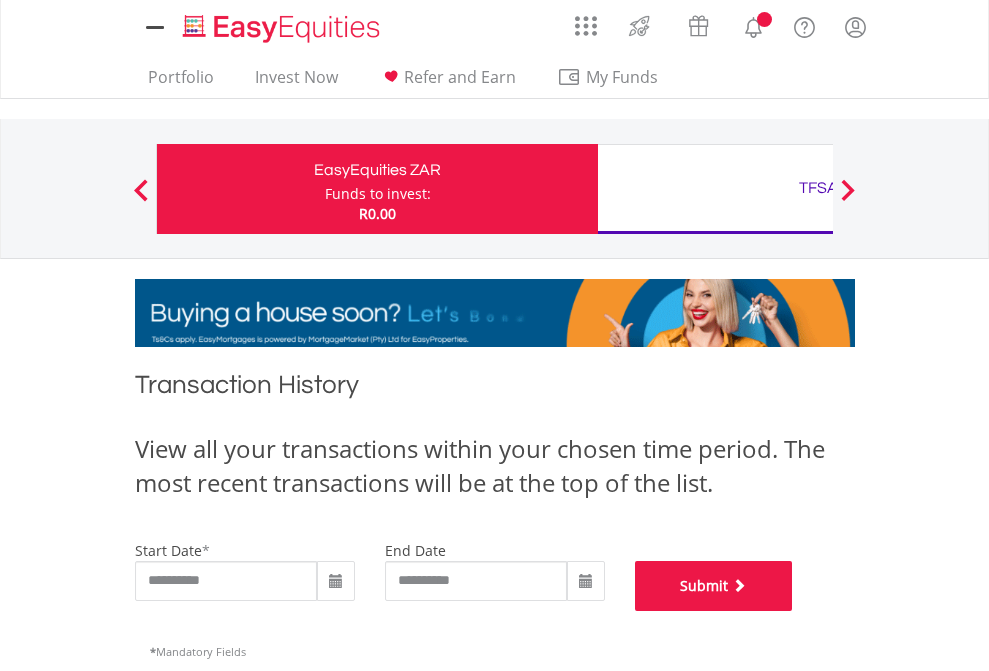 click on "Submit" at bounding box center [714, 586] 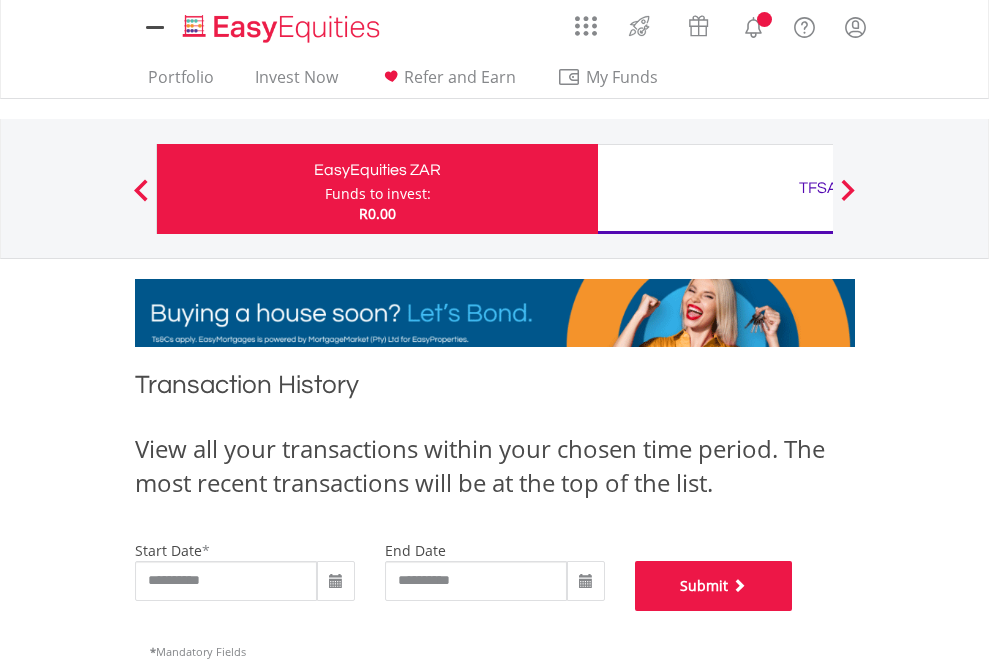 scroll, scrollTop: 811, scrollLeft: 0, axis: vertical 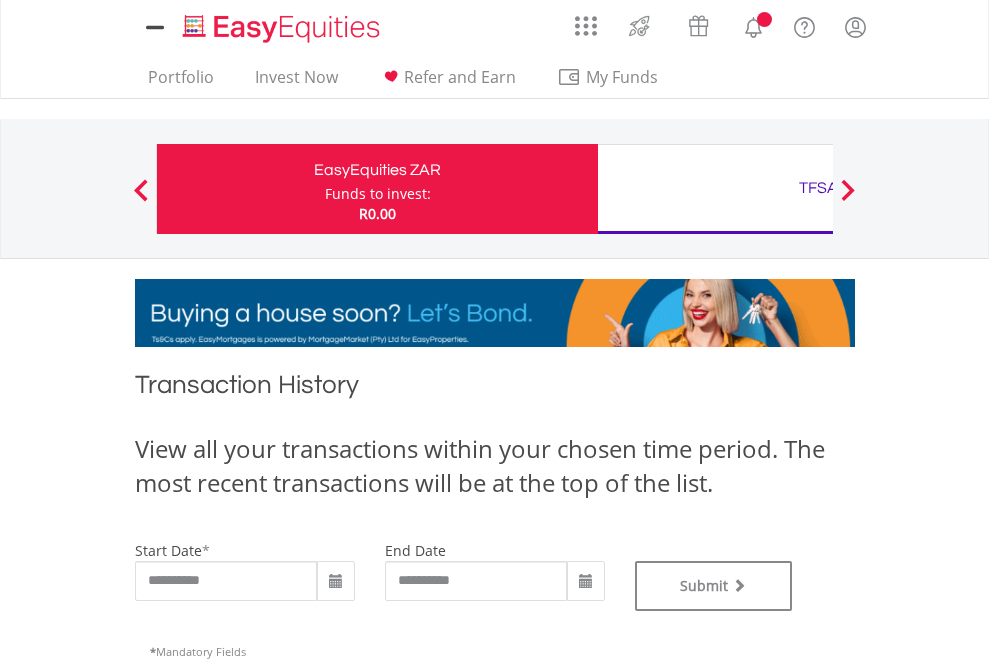 click on "TFSA" at bounding box center (818, 188) 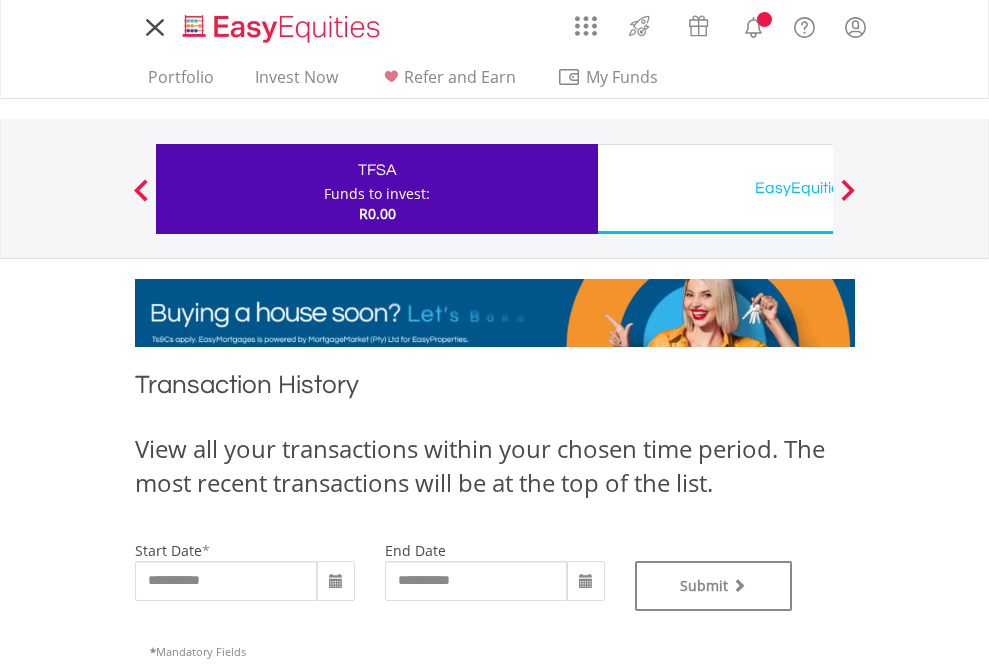 scroll, scrollTop: 0, scrollLeft: 0, axis: both 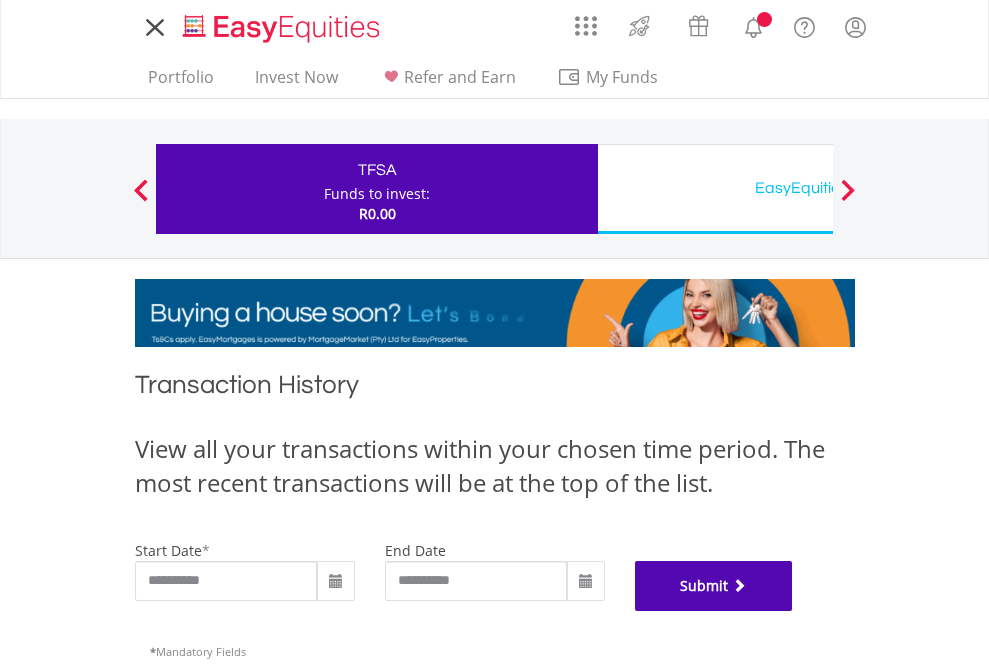click on "Submit" at bounding box center [714, 586] 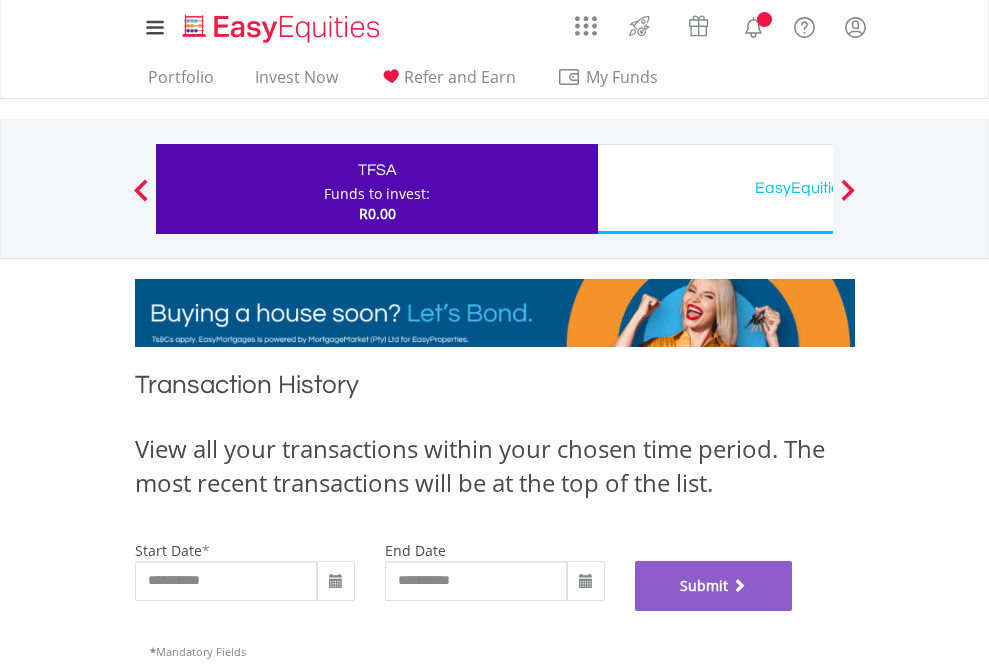 scroll, scrollTop: 811, scrollLeft: 0, axis: vertical 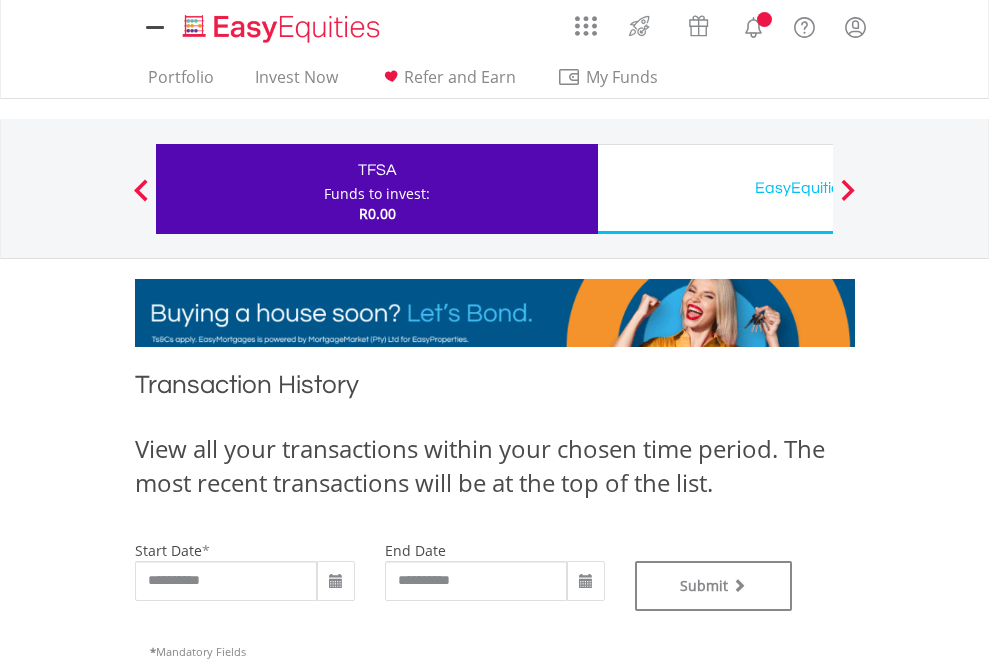 click on "EasyEquities USD" at bounding box center (818, 188) 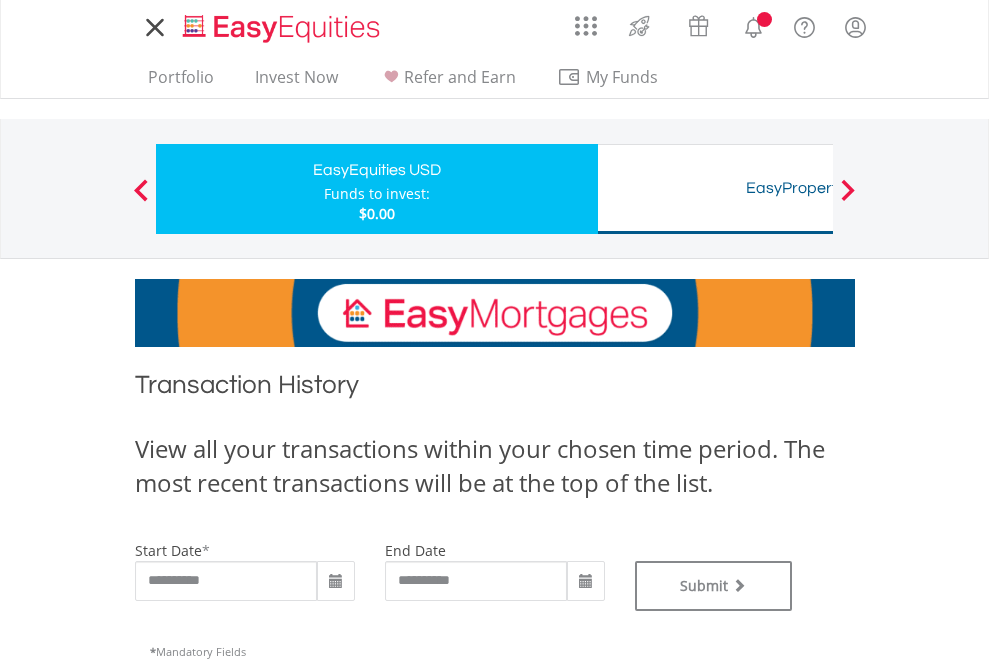 scroll, scrollTop: 0, scrollLeft: 0, axis: both 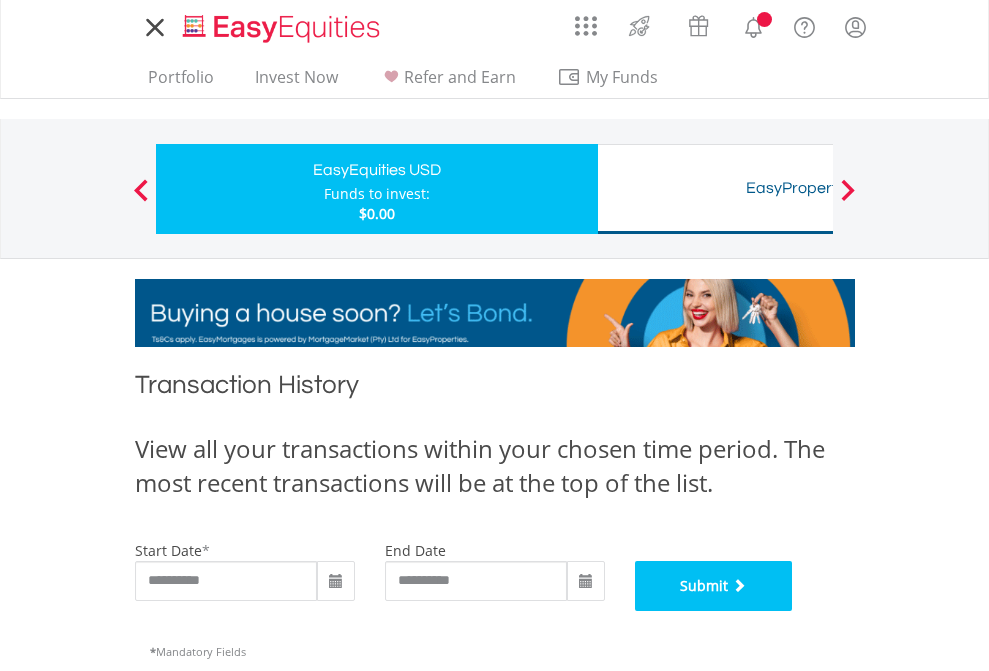 click on "Submit" at bounding box center [714, 586] 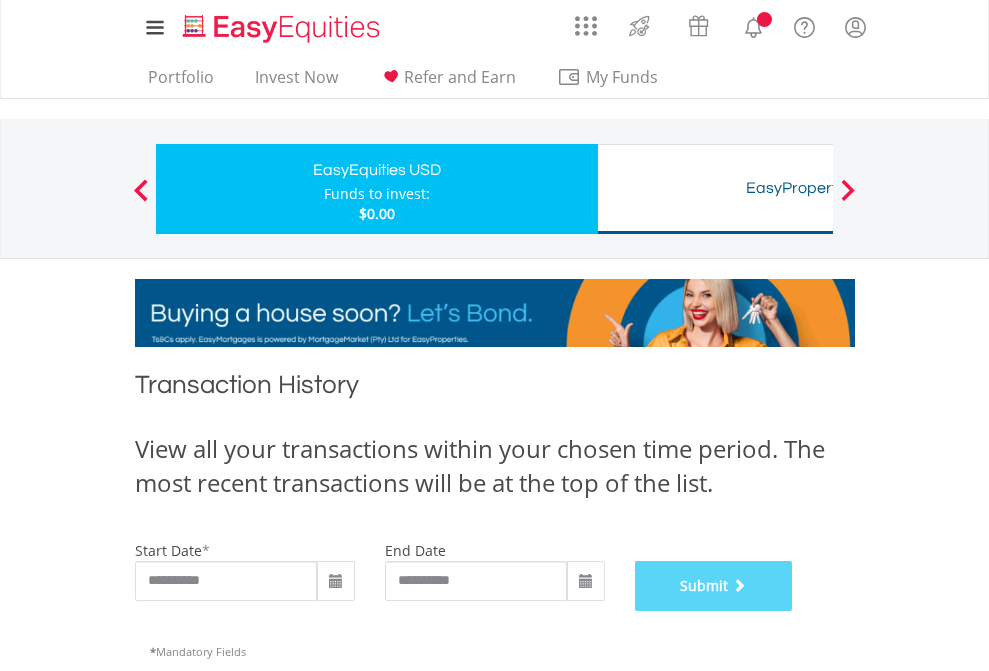 scroll, scrollTop: 811, scrollLeft: 0, axis: vertical 